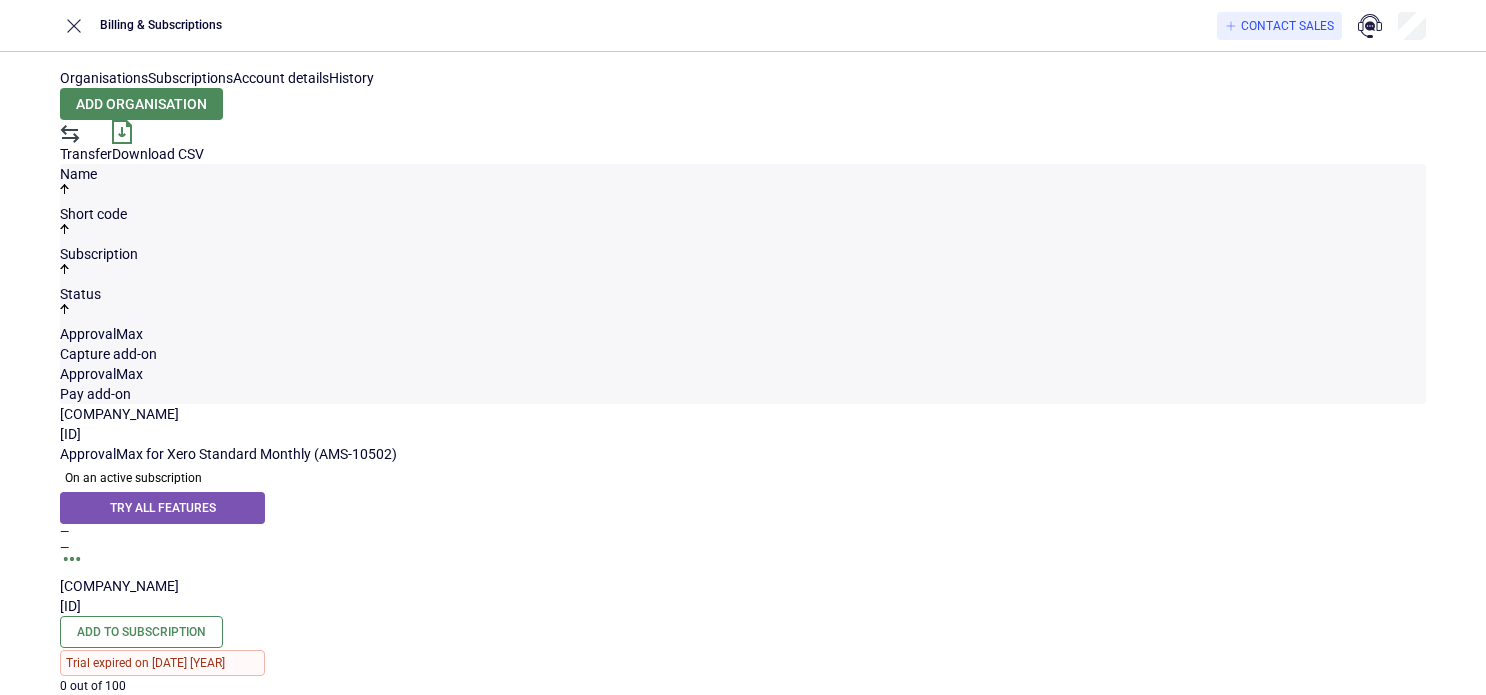 scroll, scrollTop: 0, scrollLeft: 0, axis: both 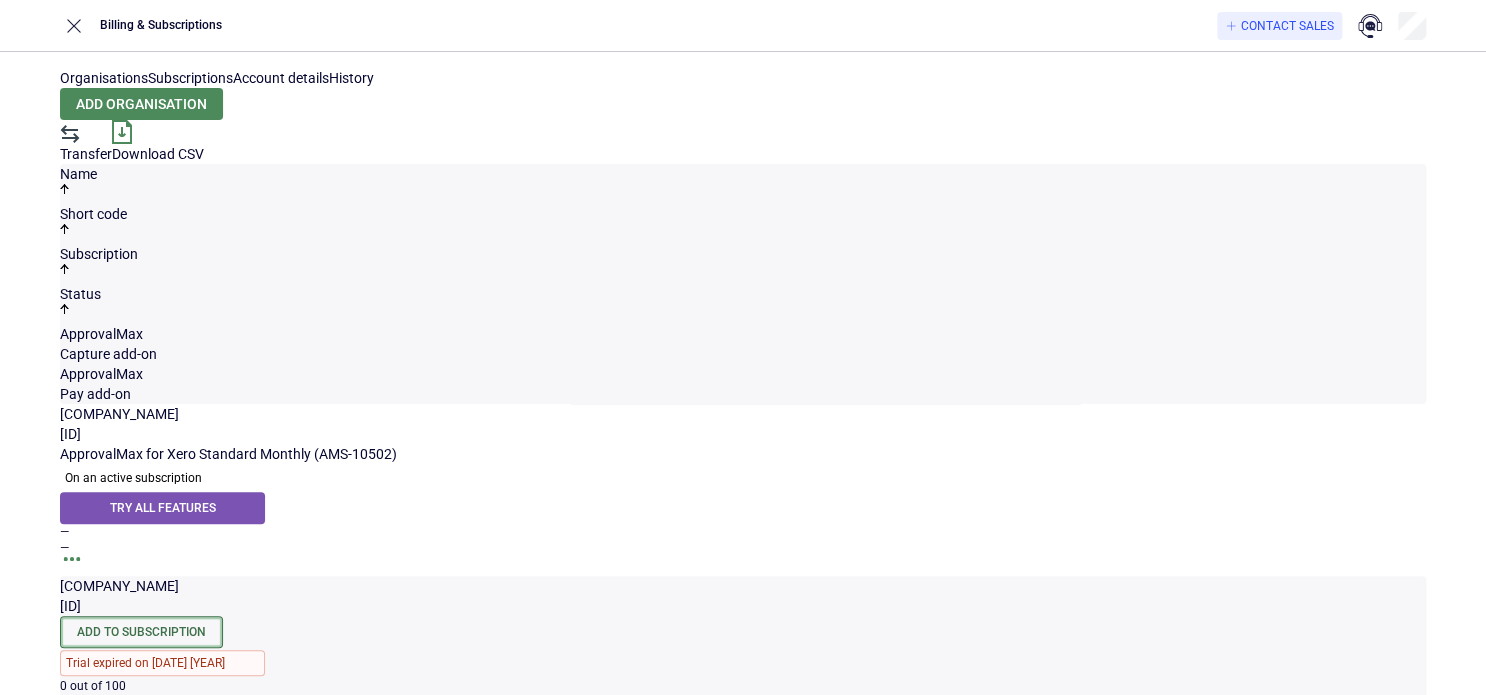 click on "Add to Subscription" at bounding box center (141, 632) 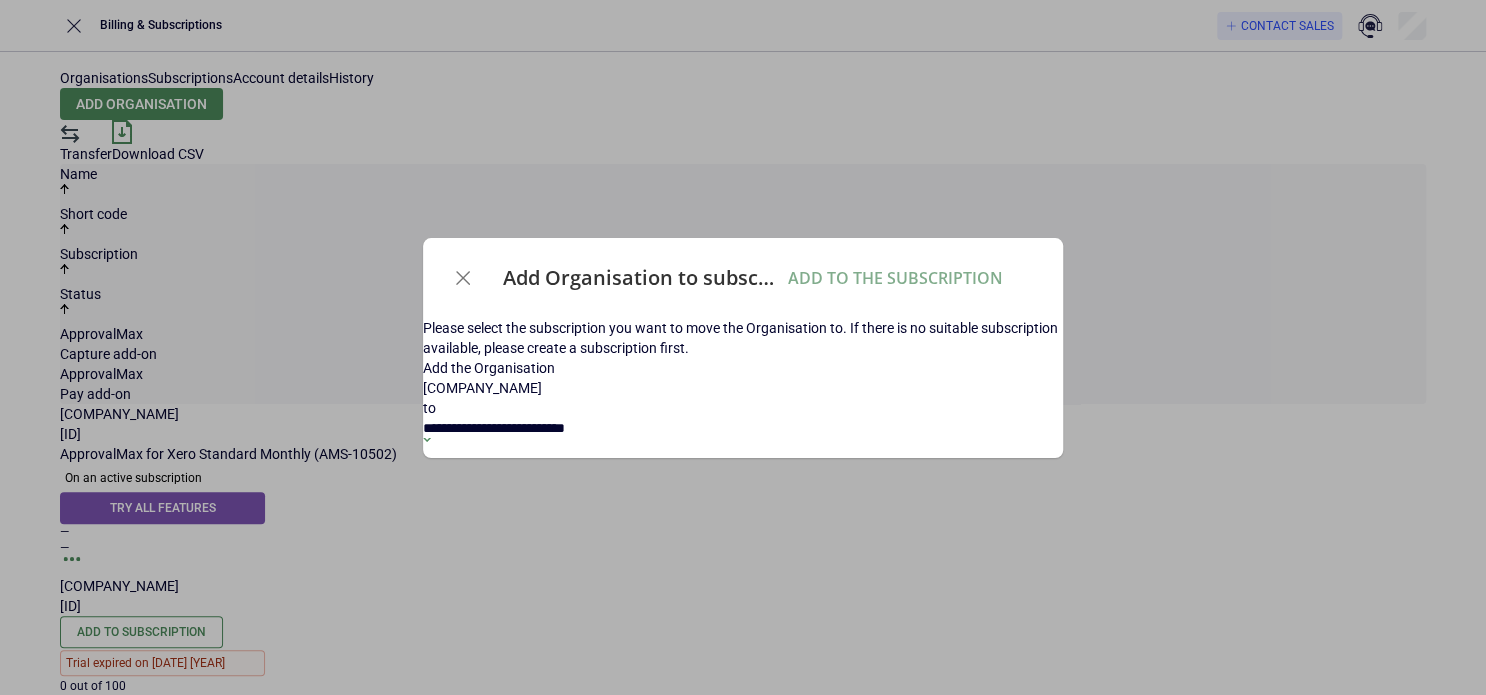 click on "**********" at bounding box center (504, 428) 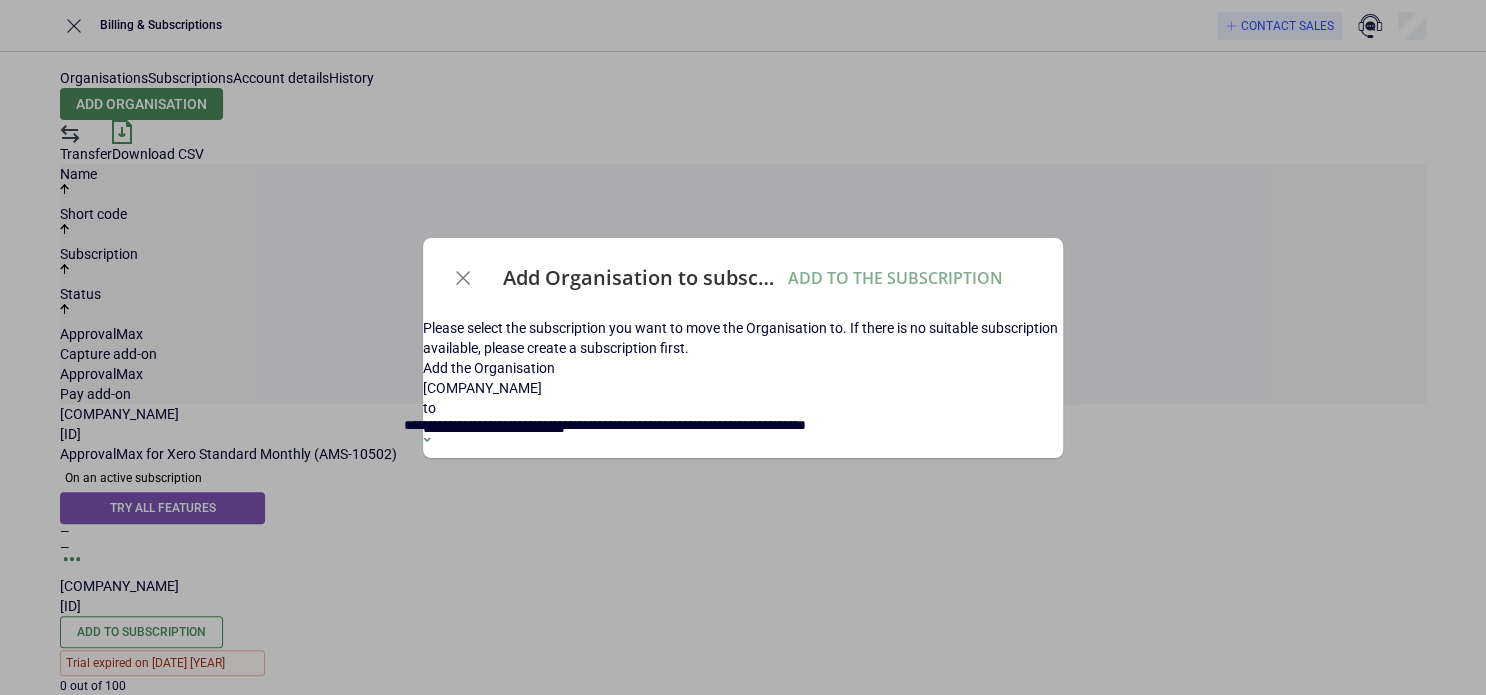 click on "**********" at bounding box center [605, 425] 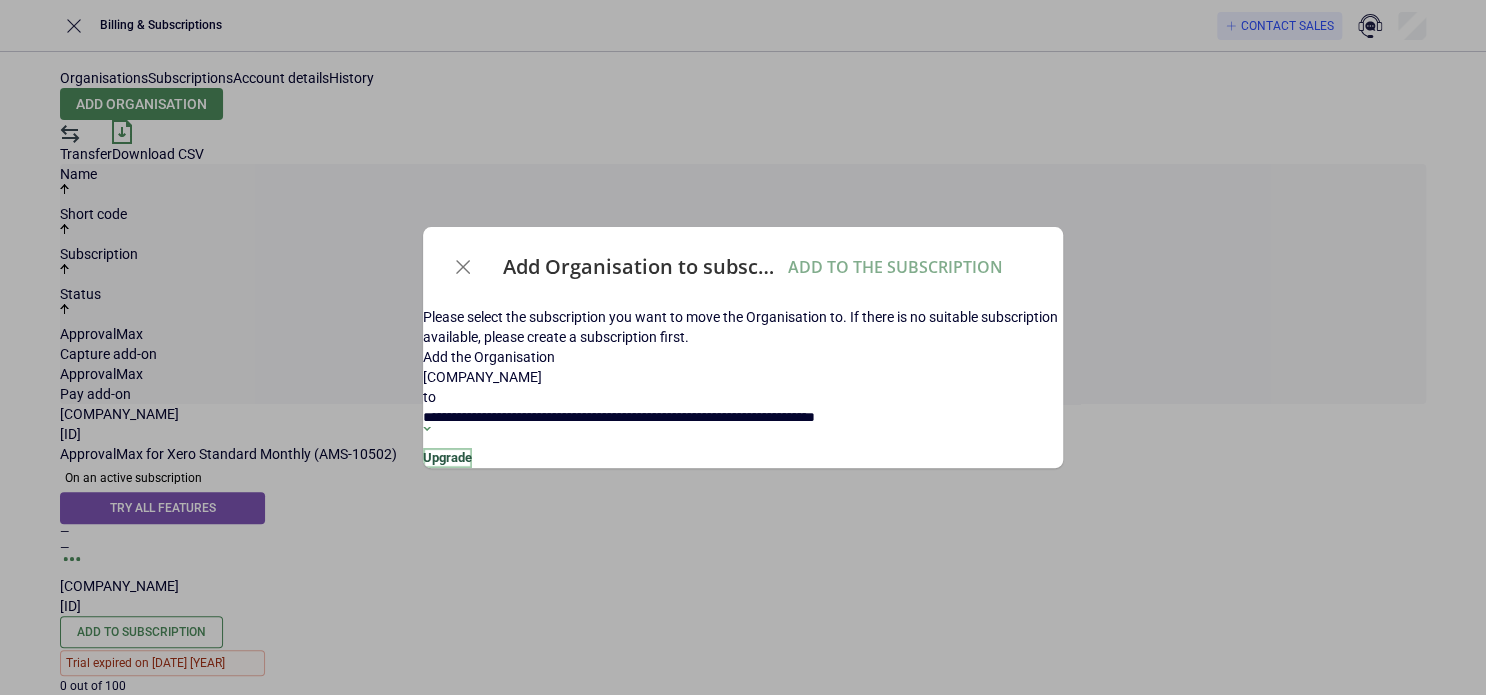click on "Upgrade" at bounding box center [447, 458] 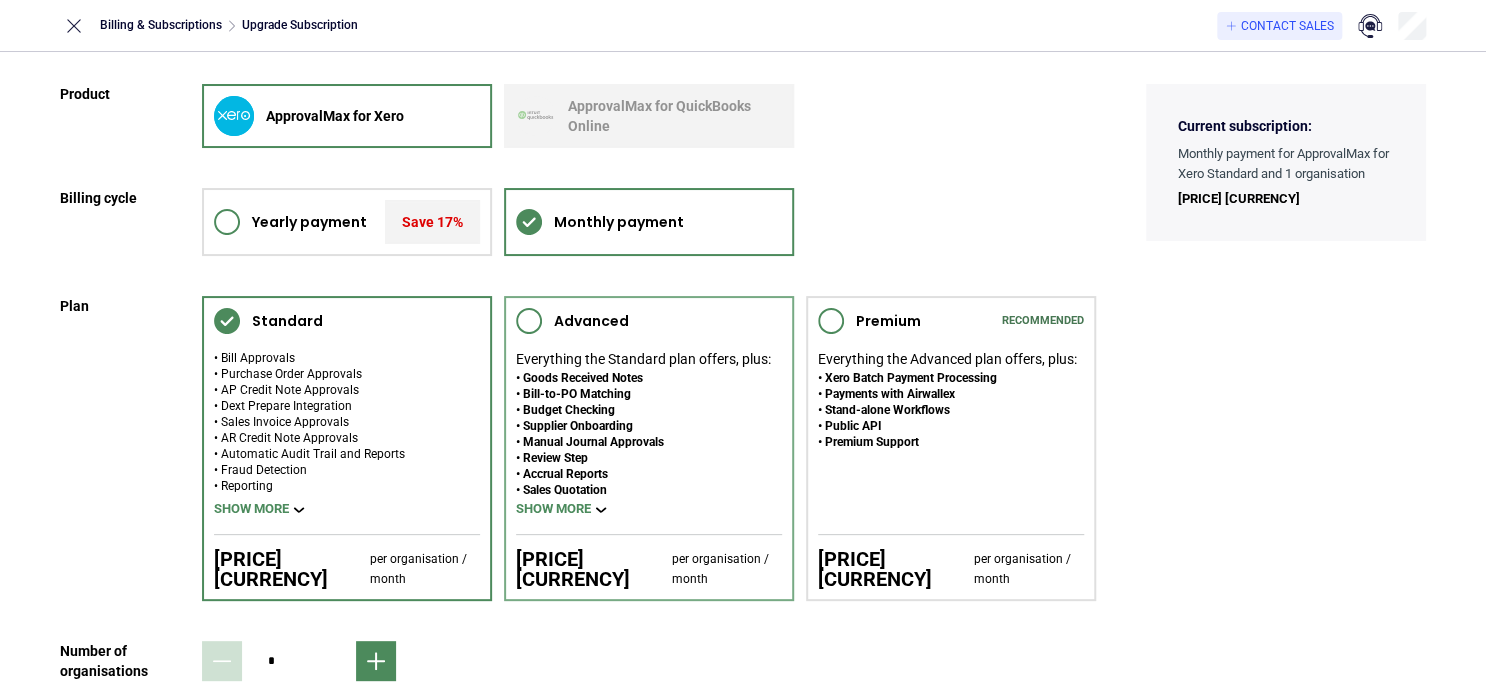 scroll, scrollTop: 116, scrollLeft: 0, axis: vertical 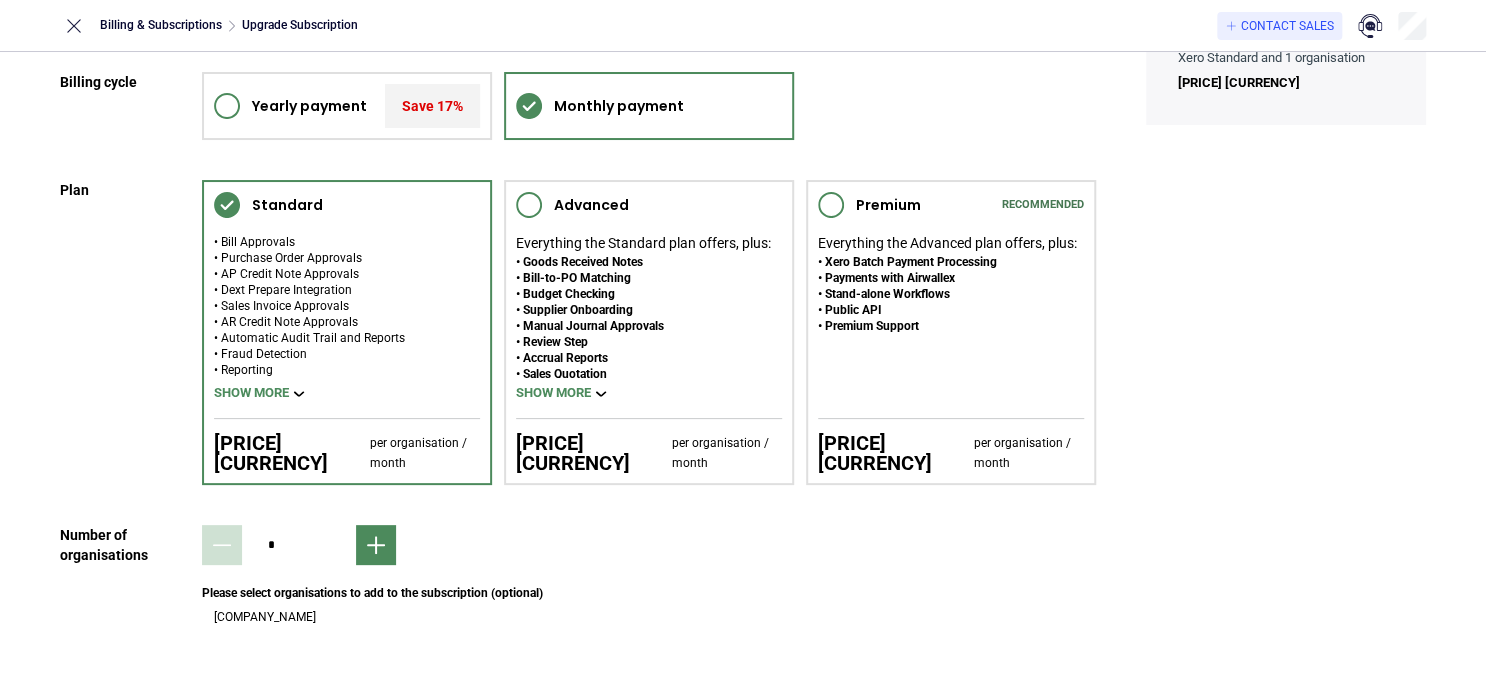 click at bounding box center [202, 607] 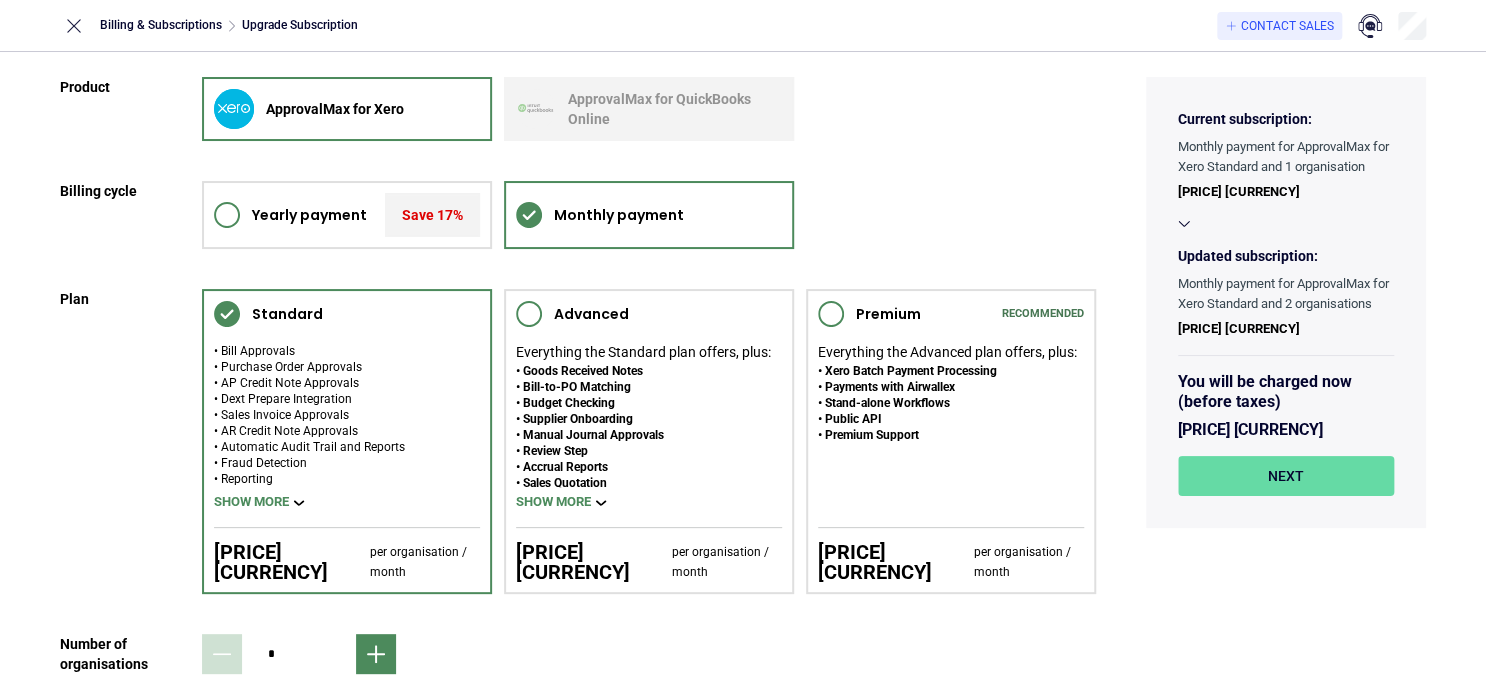 scroll, scrollTop: 0, scrollLeft: 0, axis: both 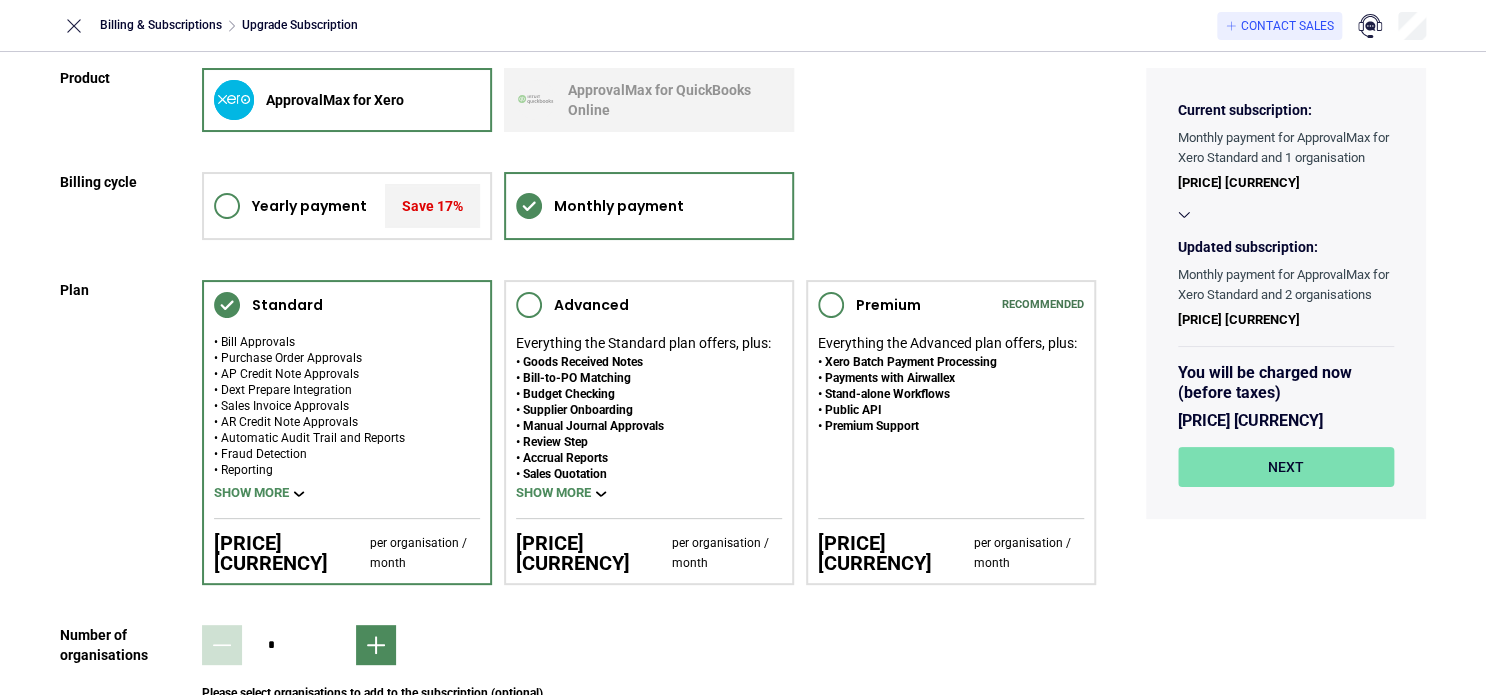 click on "Next" at bounding box center (1286, 467) 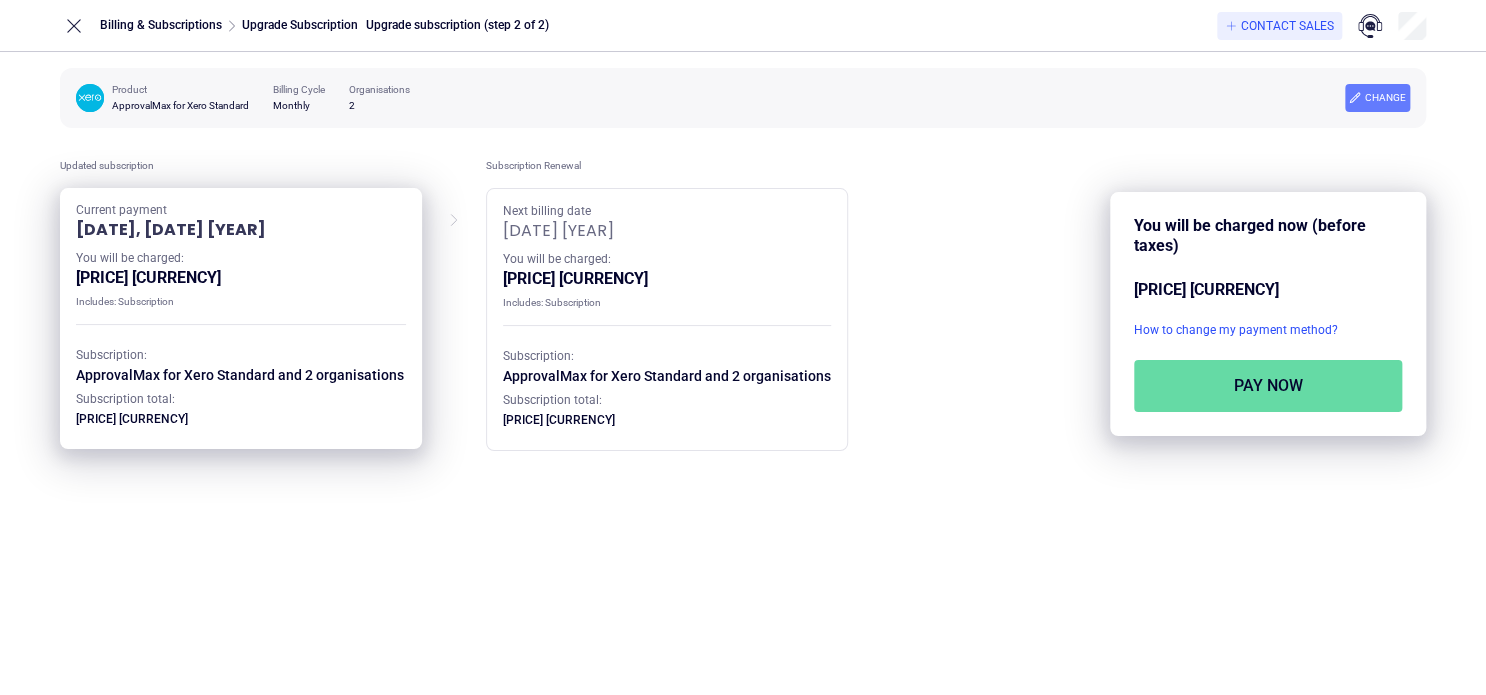 scroll, scrollTop: 0, scrollLeft: 0, axis: both 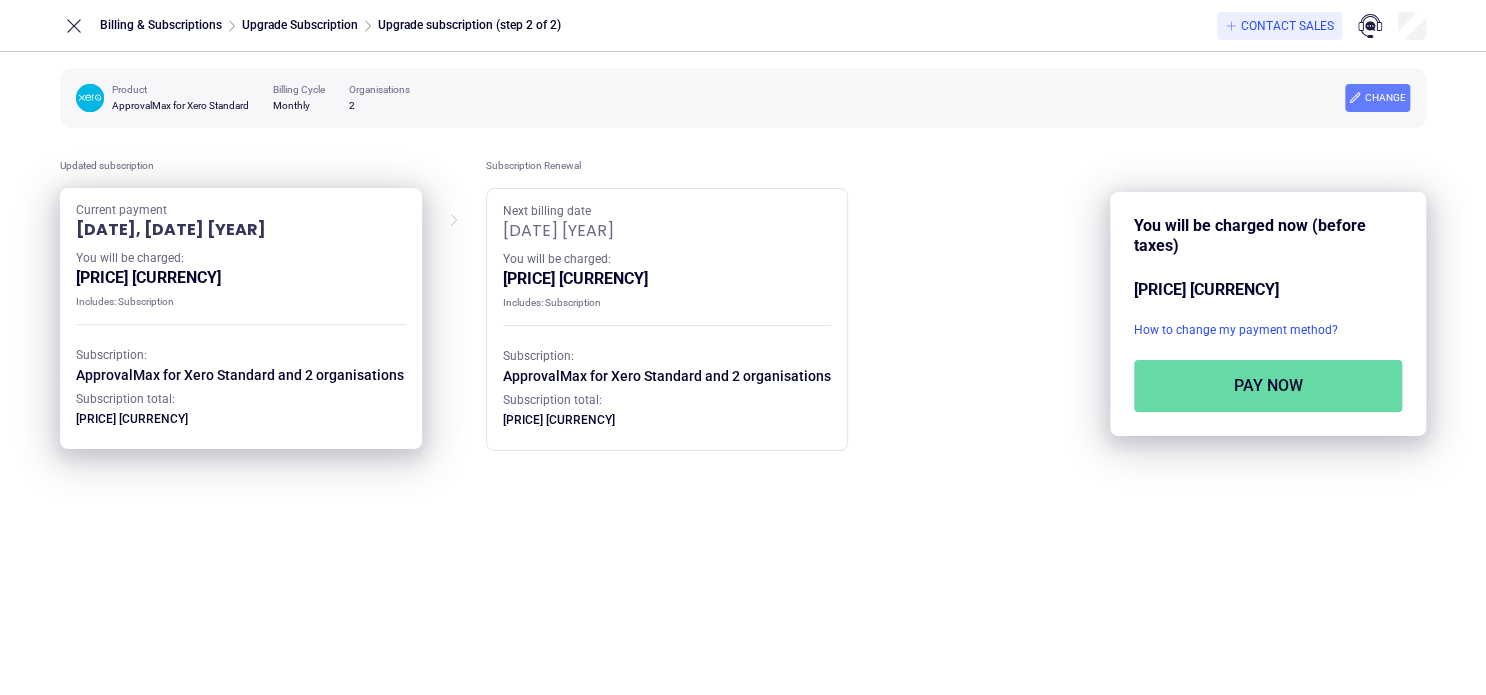 drag, startPoint x: 1055, startPoint y: 493, endPoint x: 1015, endPoint y: 523, distance: 50 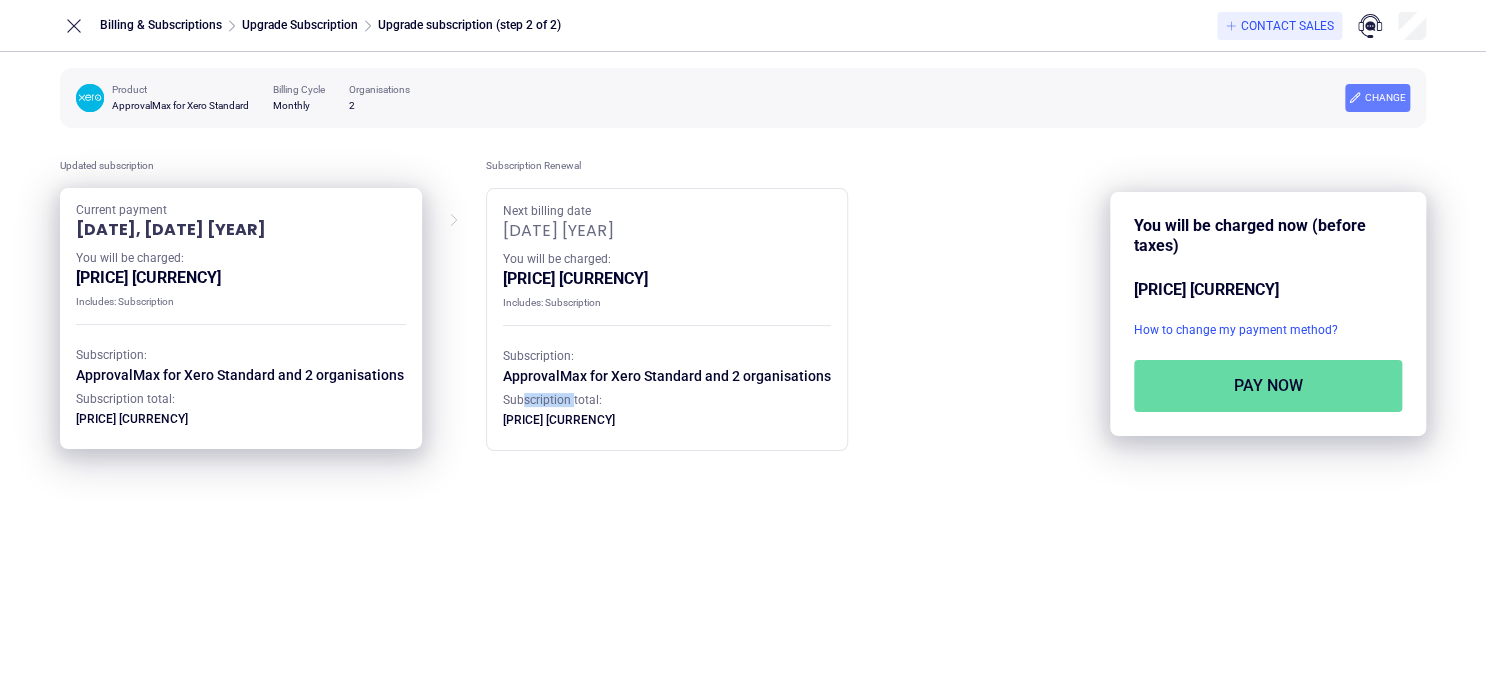 drag, startPoint x: 520, startPoint y: 404, endPoint x: 578, endPoint y: 401, distance: 58.077534 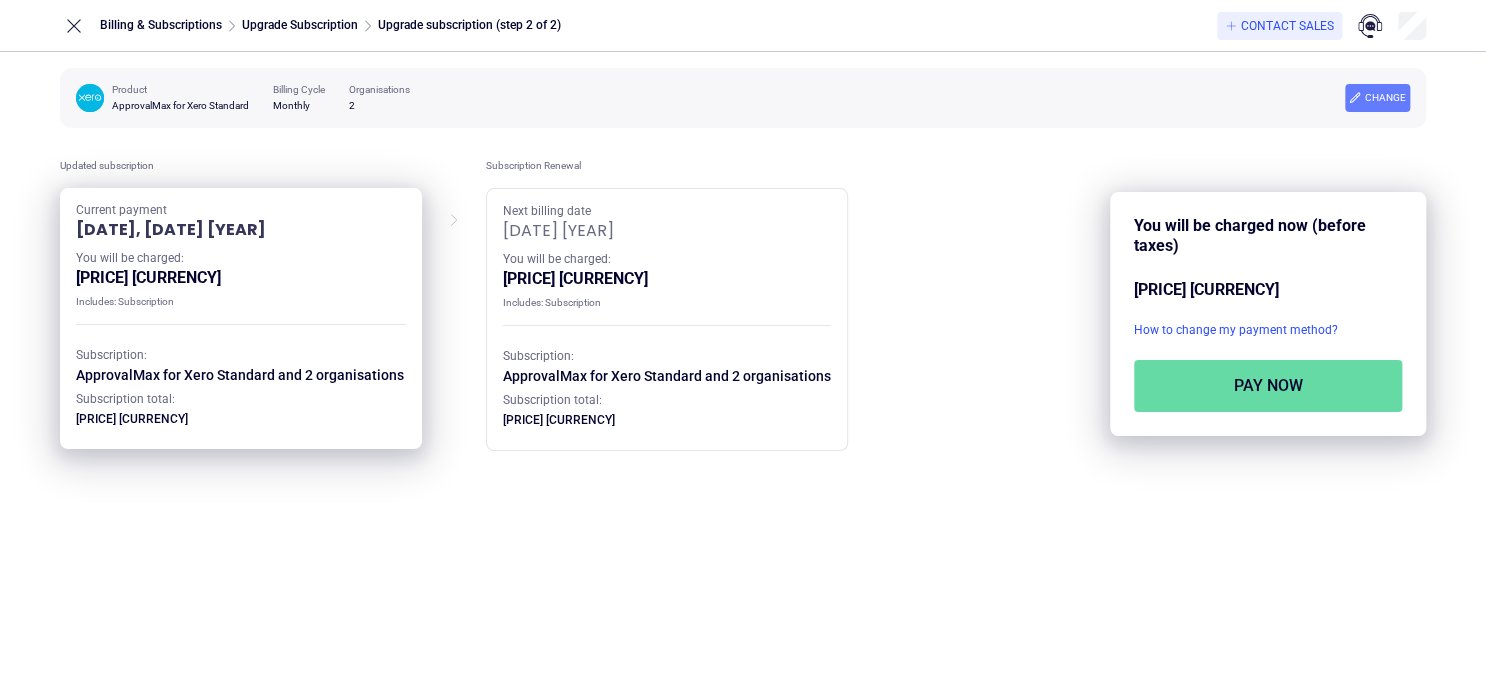 click on "Updated subscription Current payment [DATE], [DATE] [YEAR] You will be charged: [PRICE] [CURRENCY] Includes:   Subscription Subscription: ApprovalMax for Xero Standard  and 2 organisations Subscription total: [PRICE] [CURRENCY] Subscription Renewal Next billing date [DATE] [YEAR] You will be charged: [PRICE] [CURRENCY] Includes:   Subscription Subscription: ApprovalMax for Xero Standard  and 2 organisations Subscription total: [PRICE] [CURRENCY] You will be charged now (before taxes) [PRICE] [CURRENCY] How to change my payment method? Pay now" at bounding box center (743, 305) 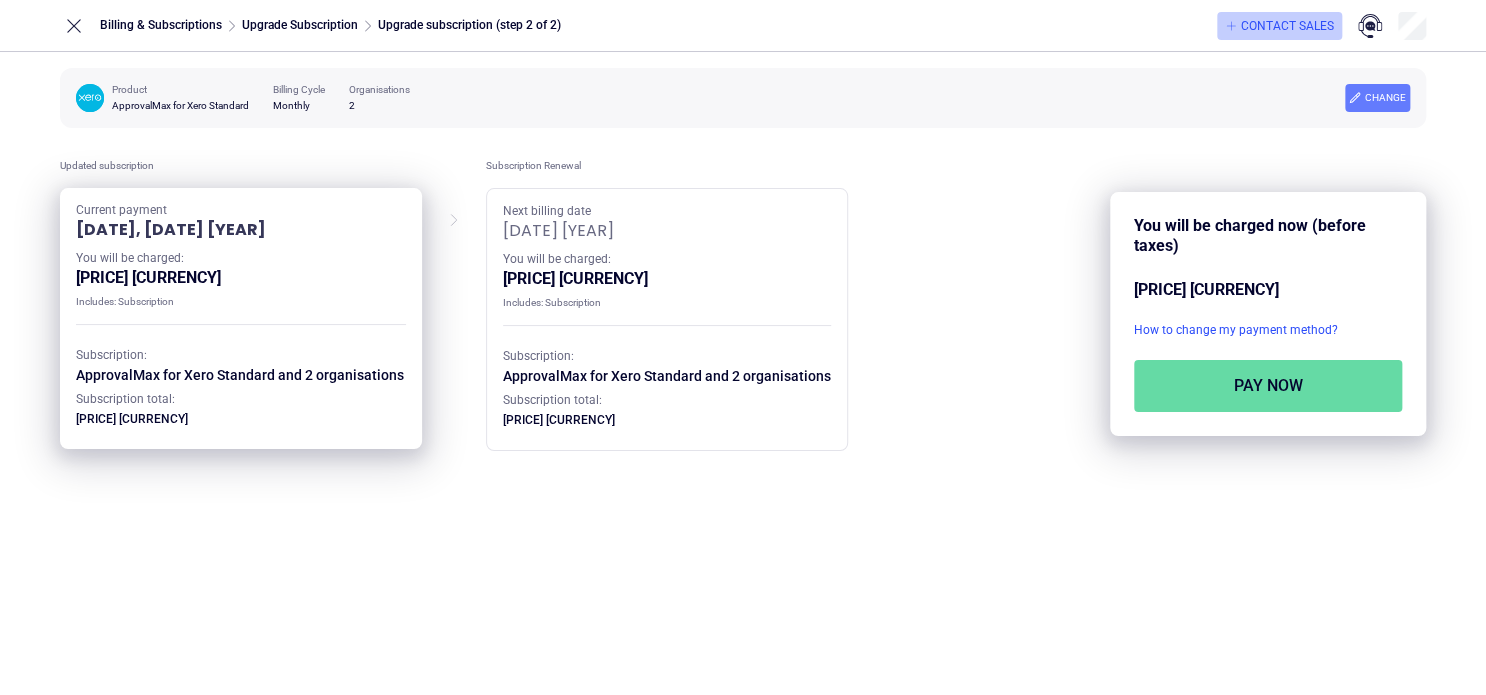 click on "Contact Sales" at bounding box center [1287, 26] 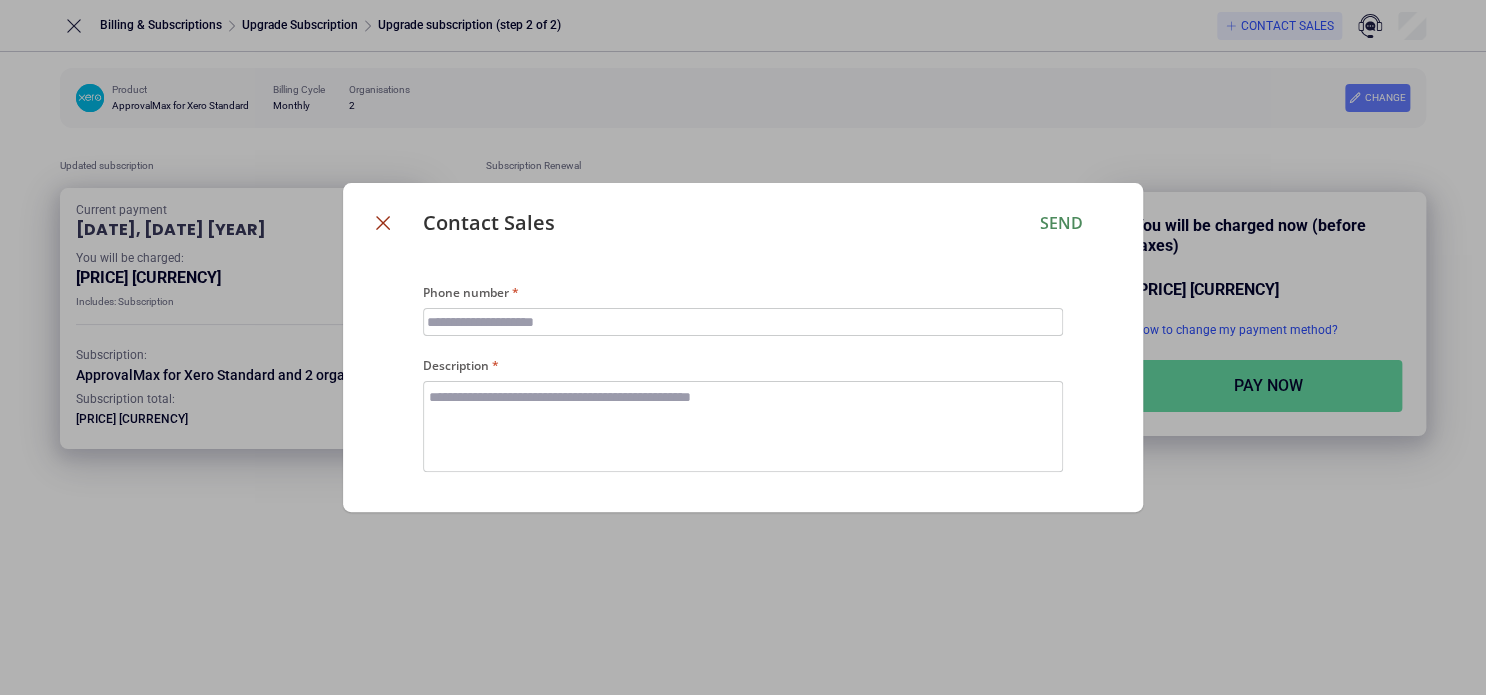 click at bounding box center [383, 223] 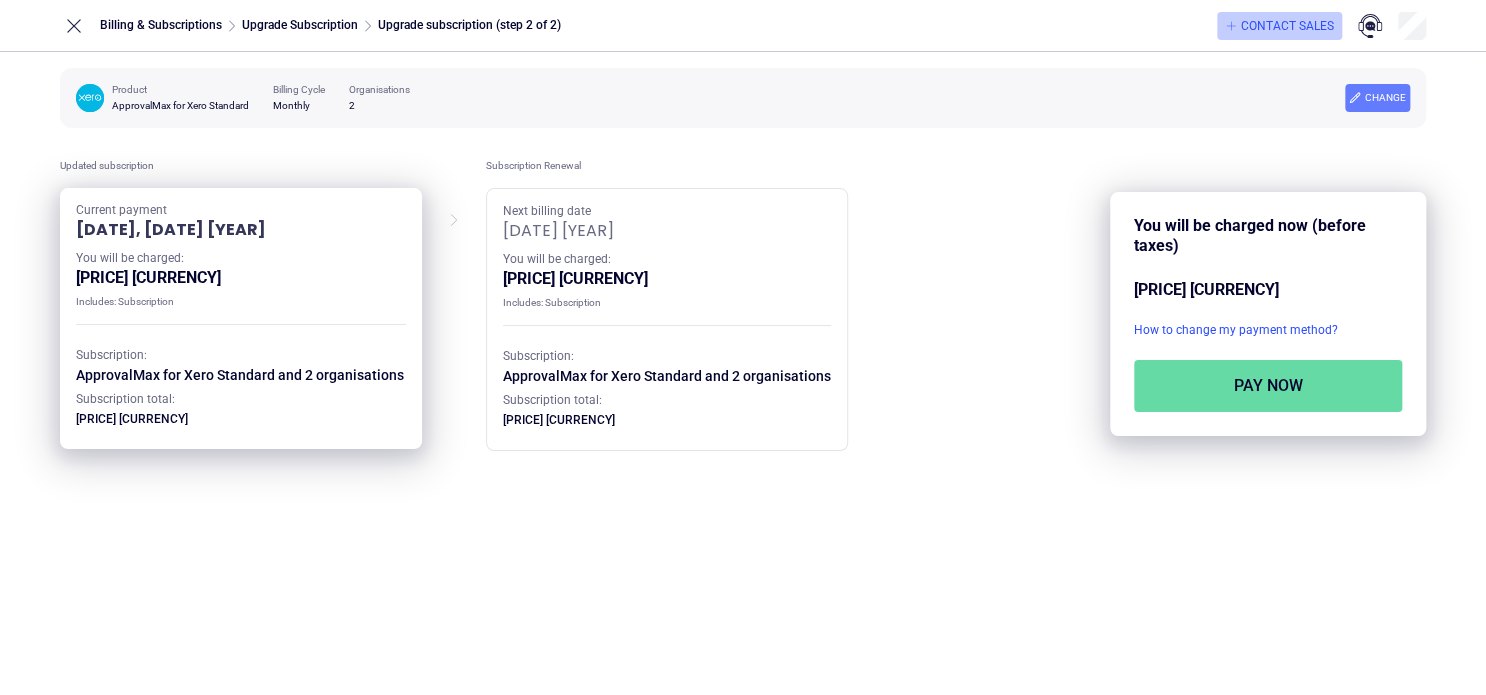 click on "Contact Sales" at bounding box center (1287, 26) 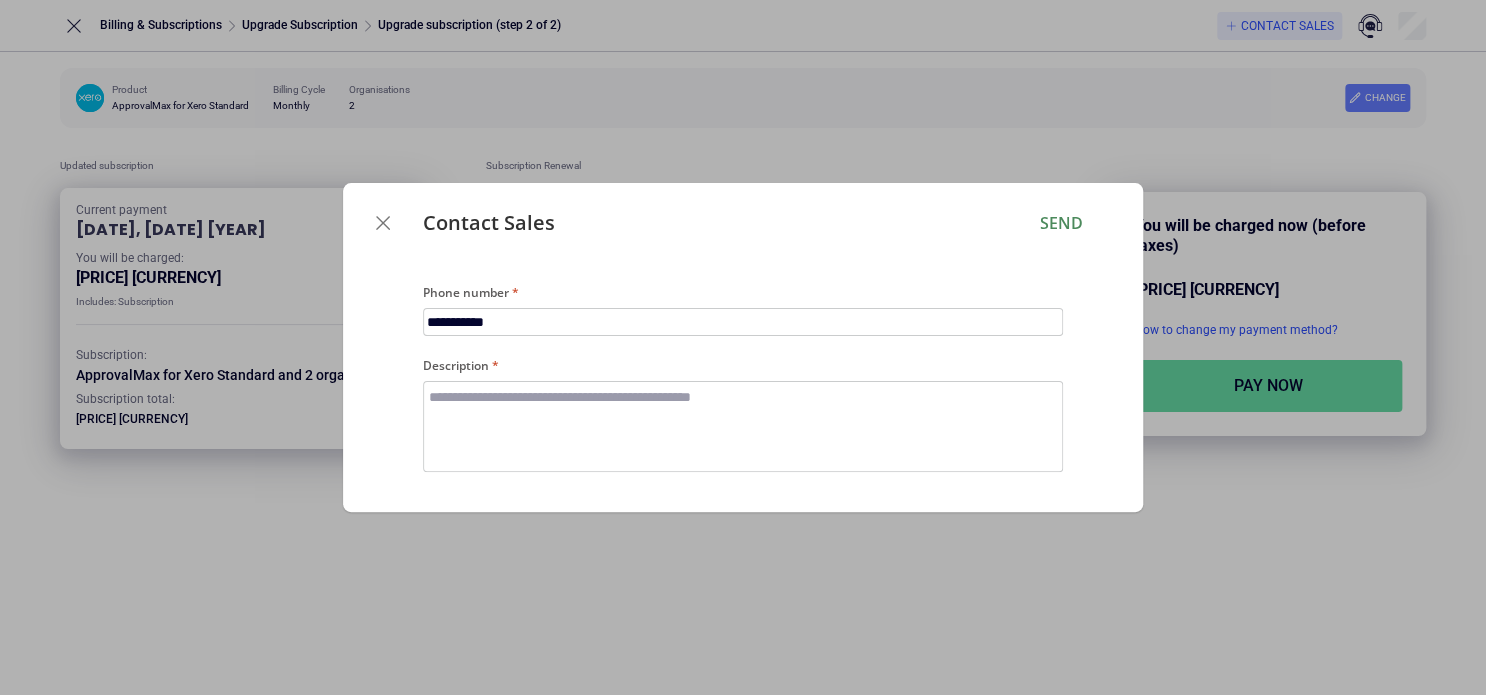 type on "**********" 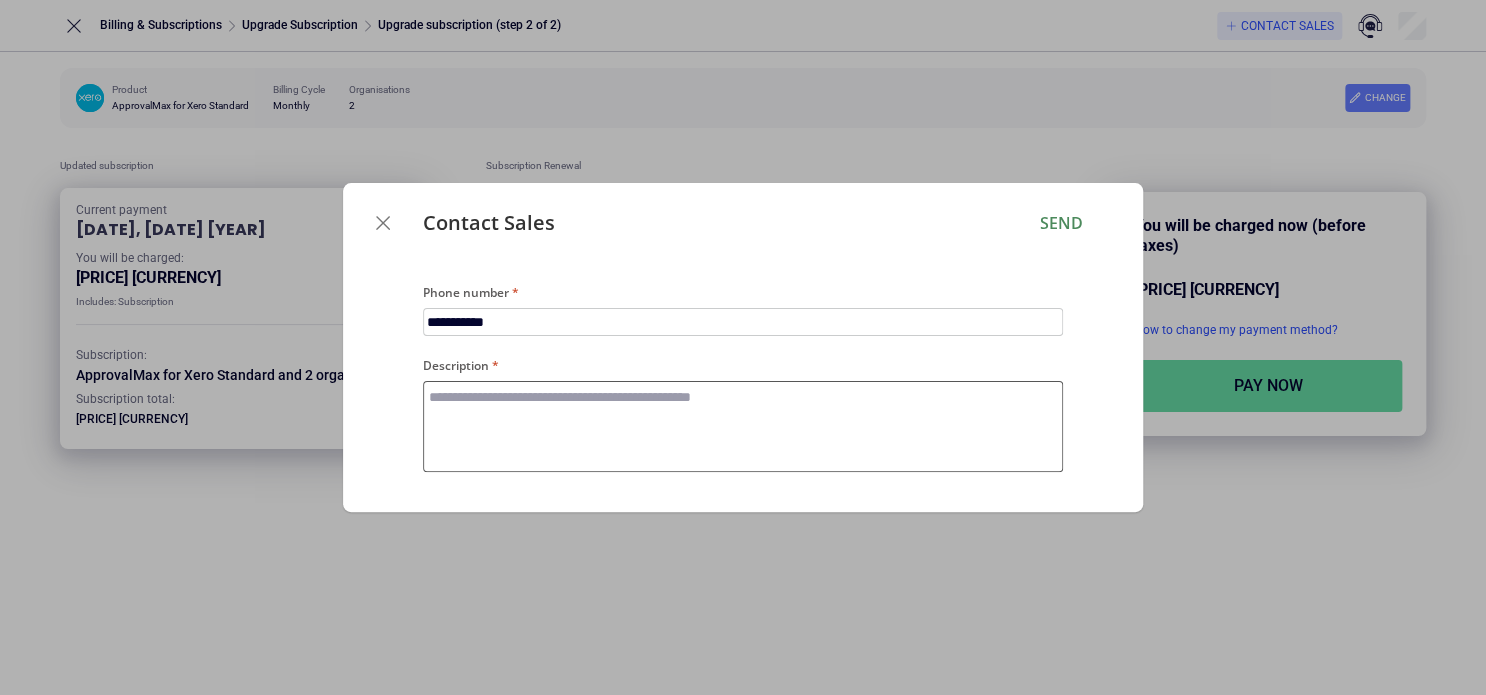 click on "Description" at bounding box center (743, 427) 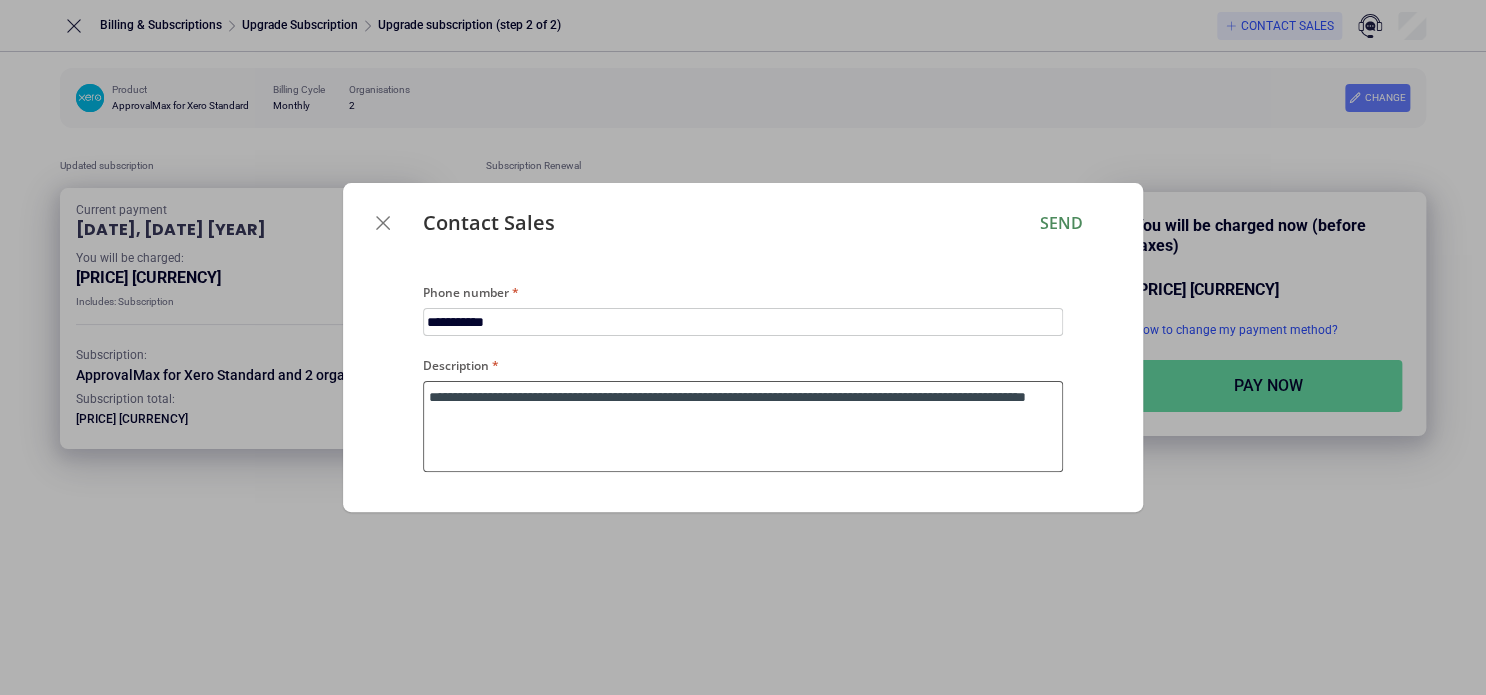 click on "**********" at bounding box center (743, 427) 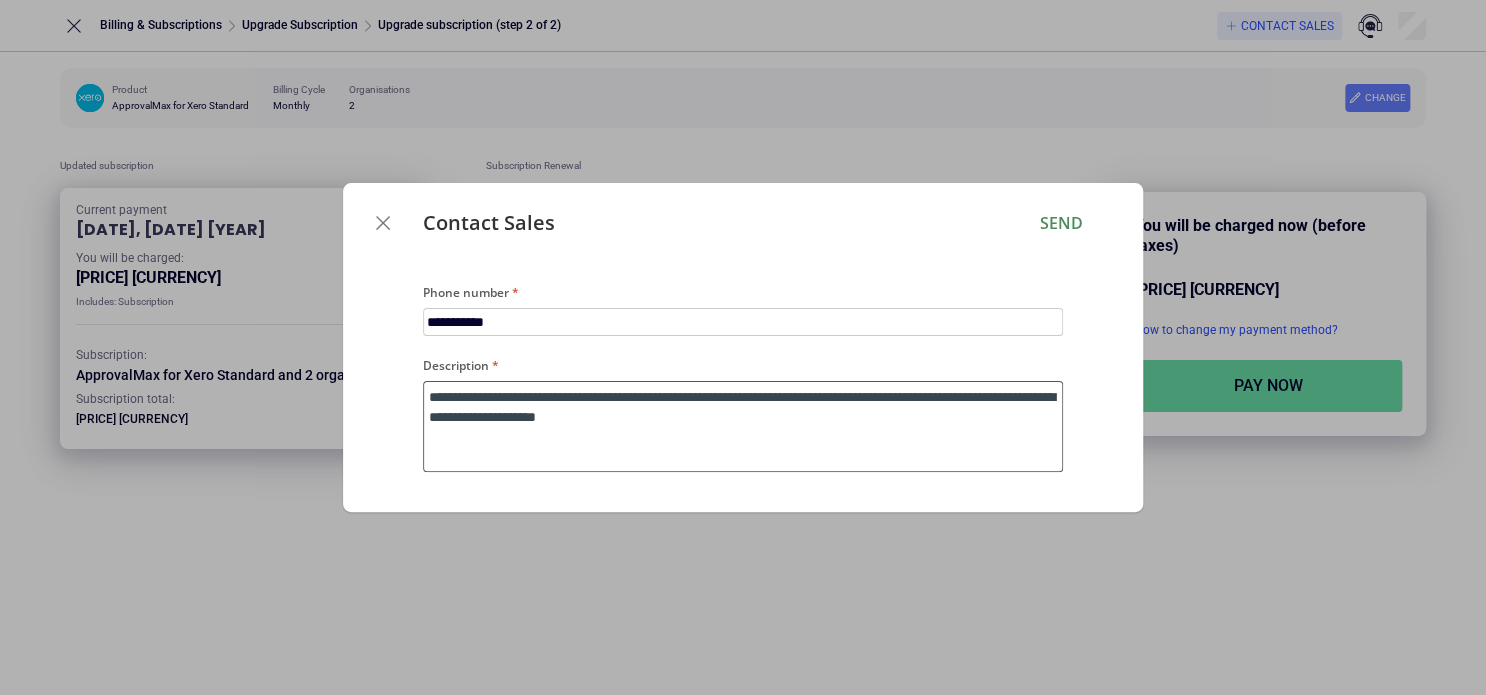 click on "**********" at bounding box center [743, 427] 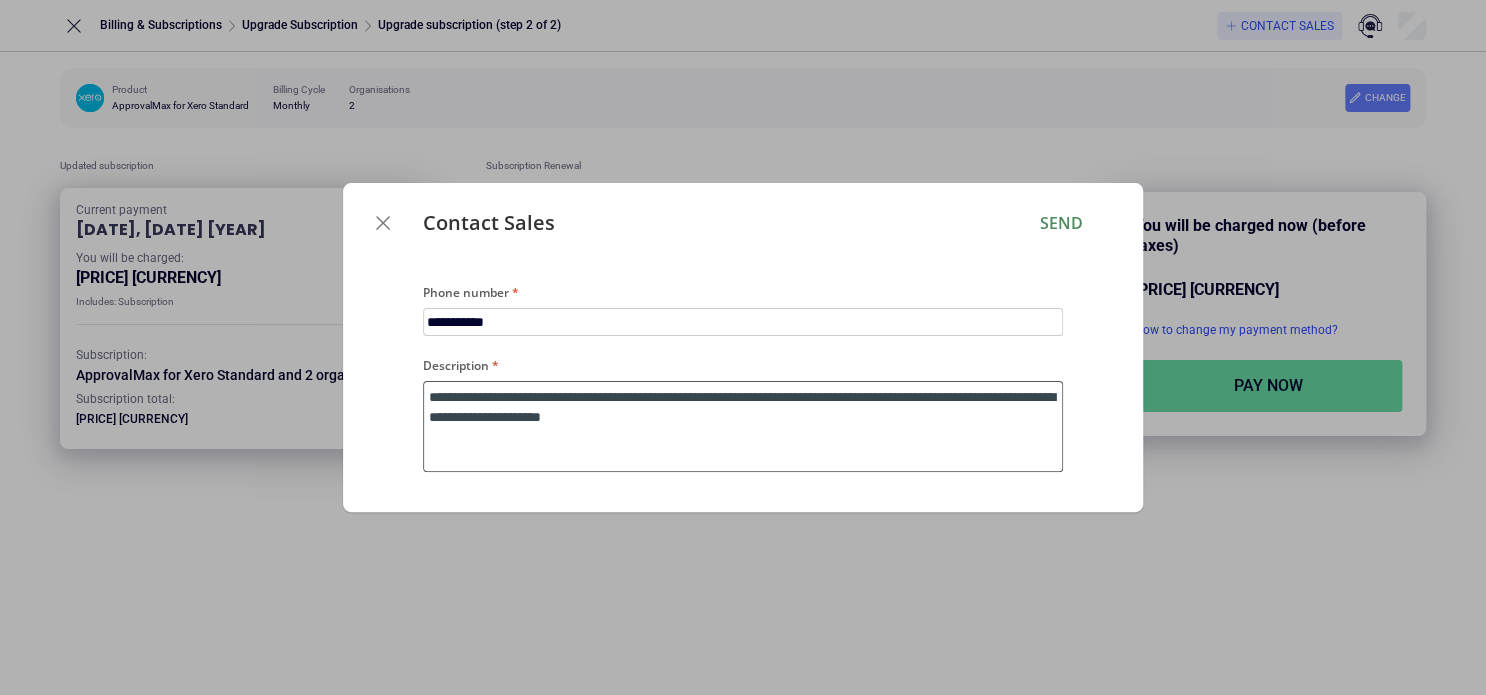 click on "**********" at bounding box center (743, 427) 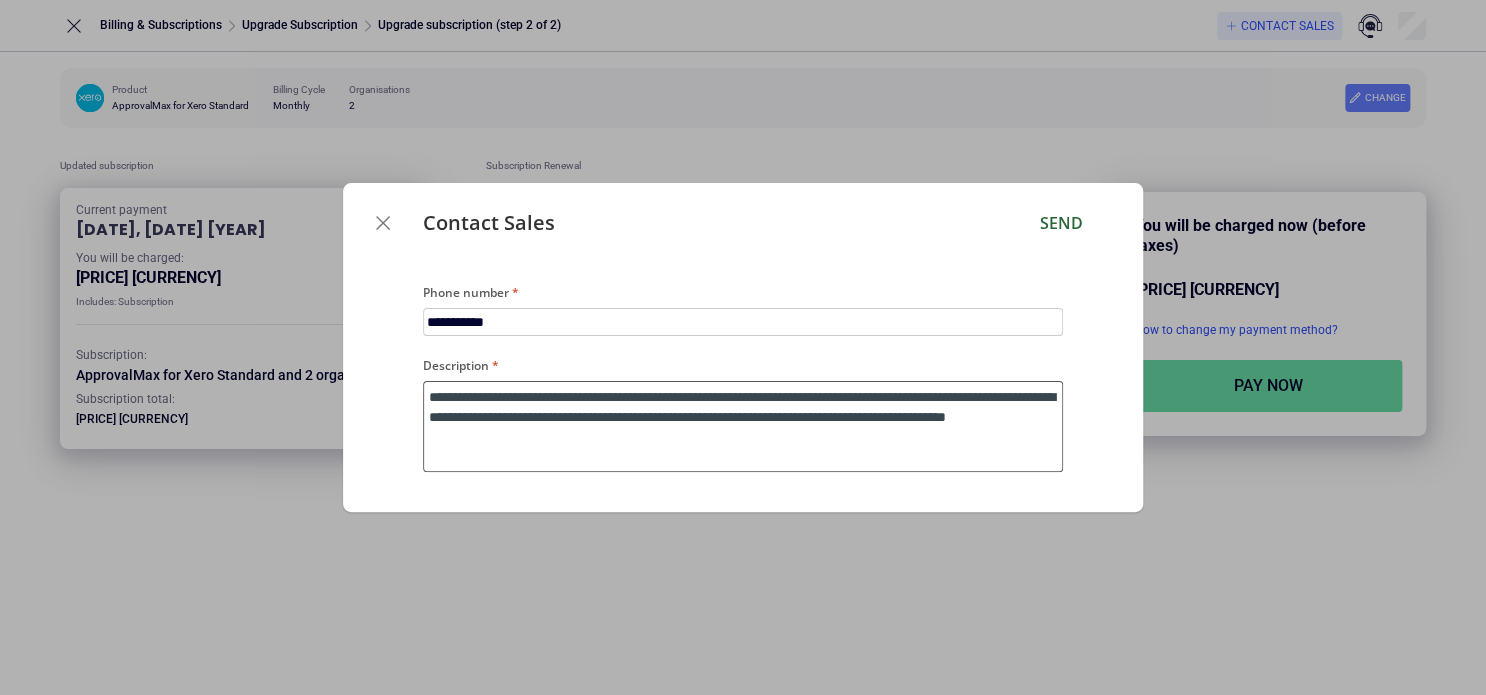 type on "**********" 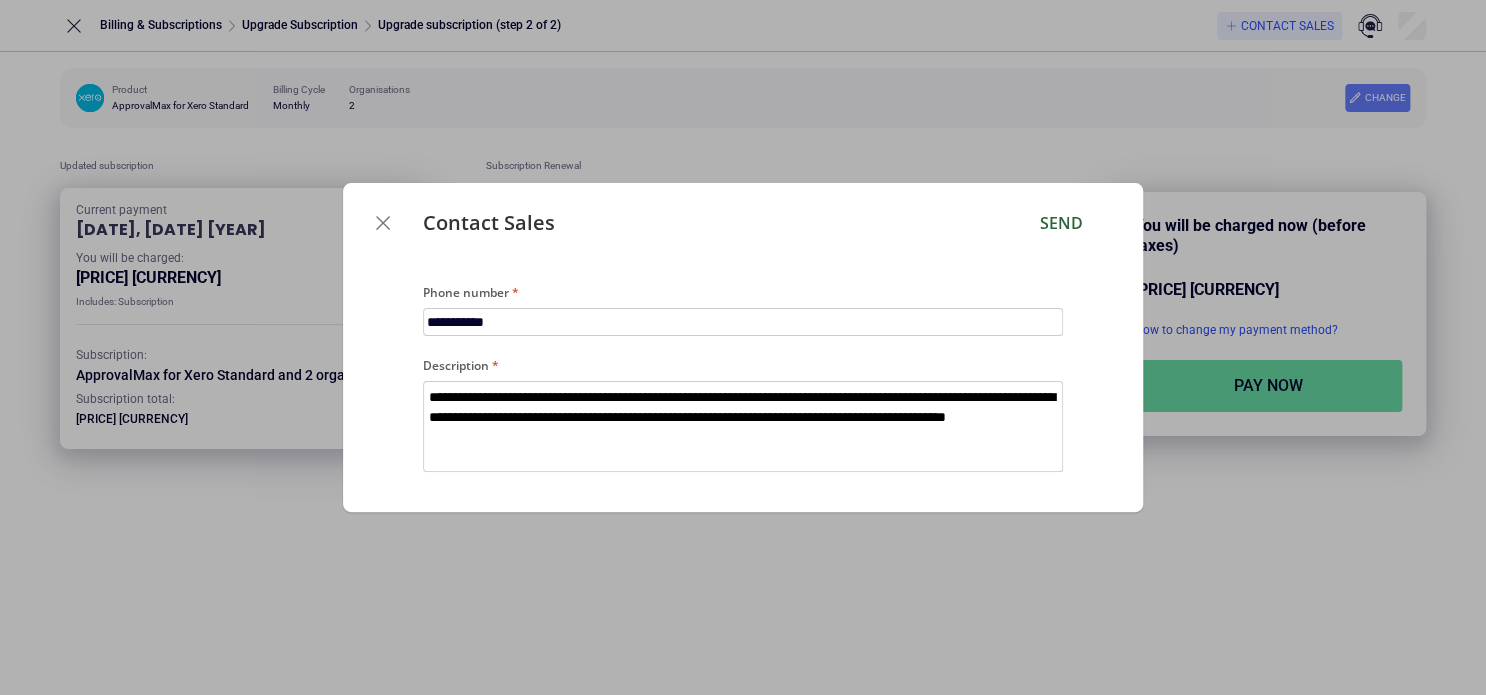 click on "Send" at bounding box center (1061, 223) 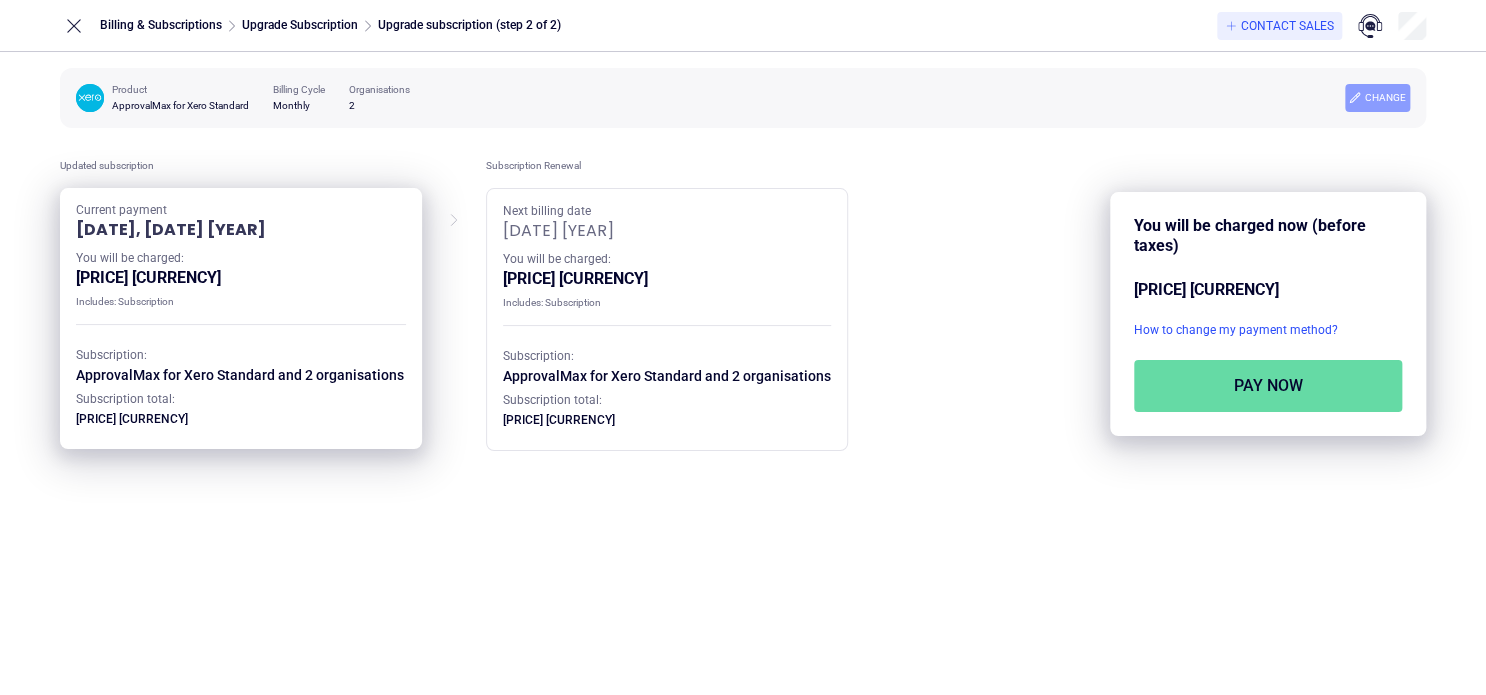 click at bounding box center [1355, 98] 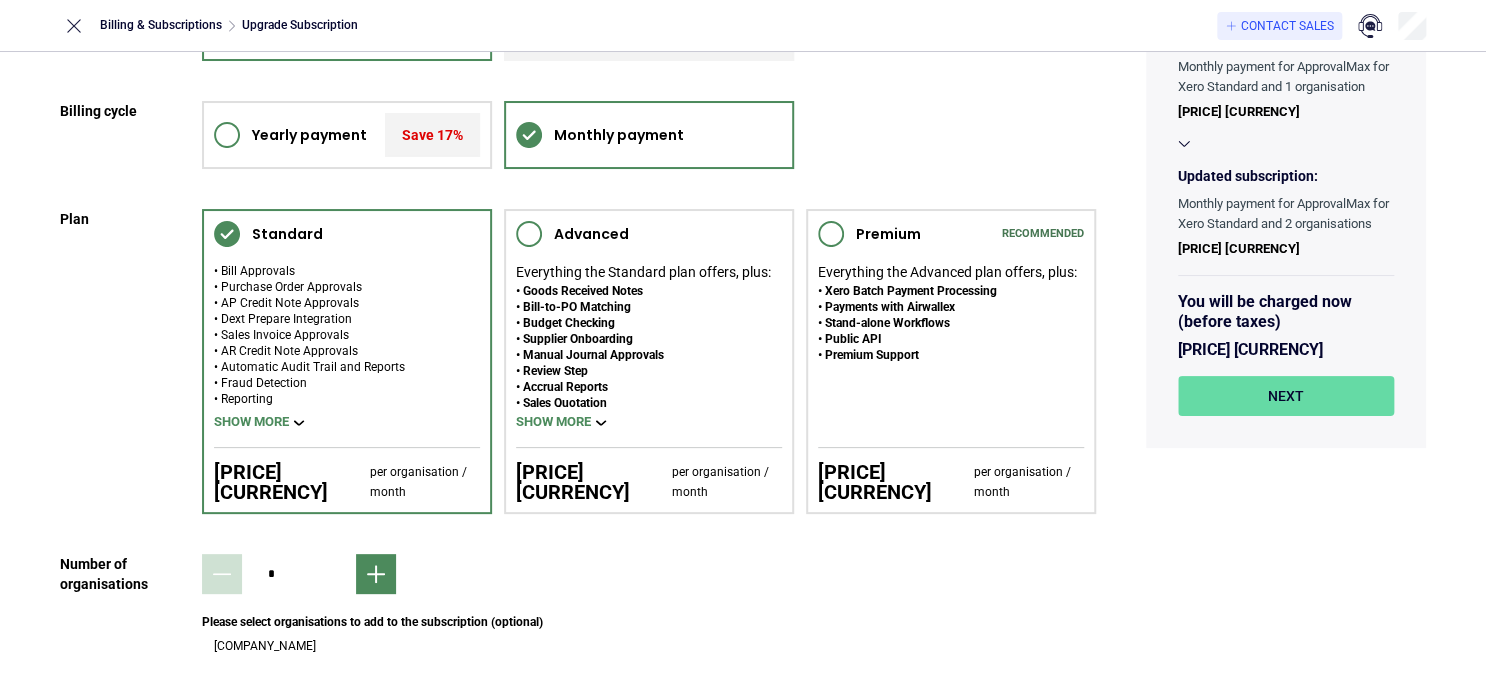 scroll, scrollTop: 0, scrollLeft: 0, axis: both 